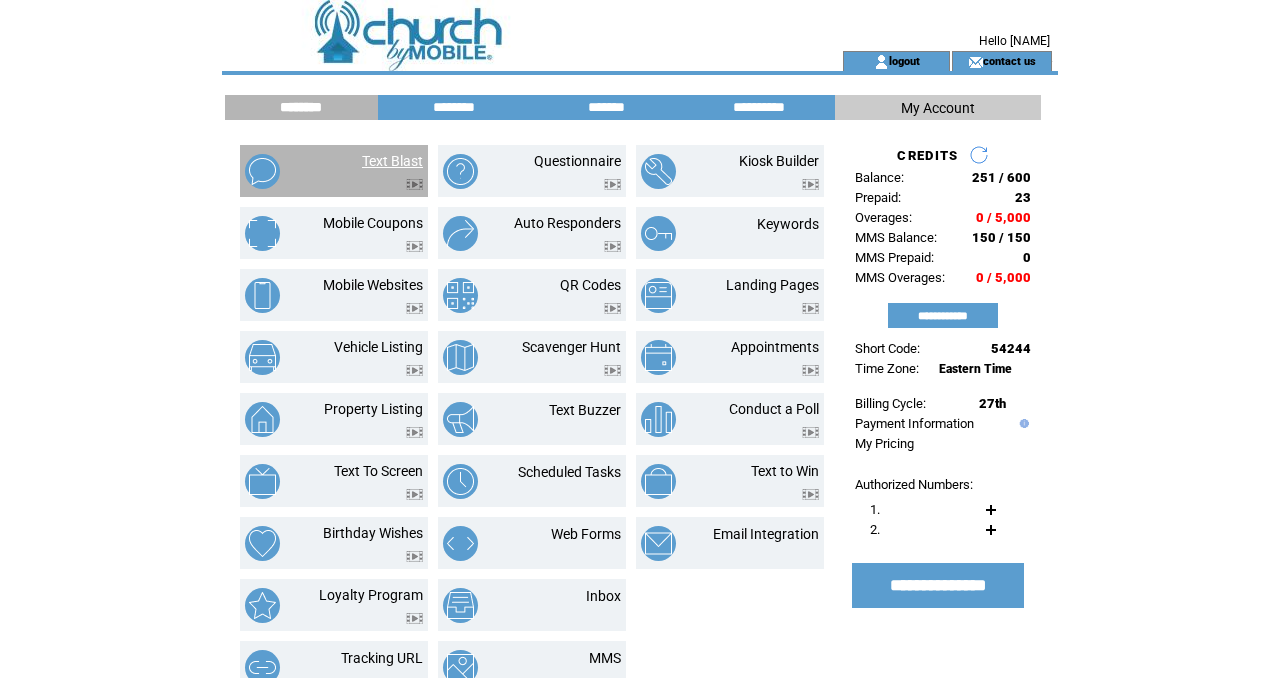 scroll, scrollTop: 0, scrollLeft: 0, axis: both 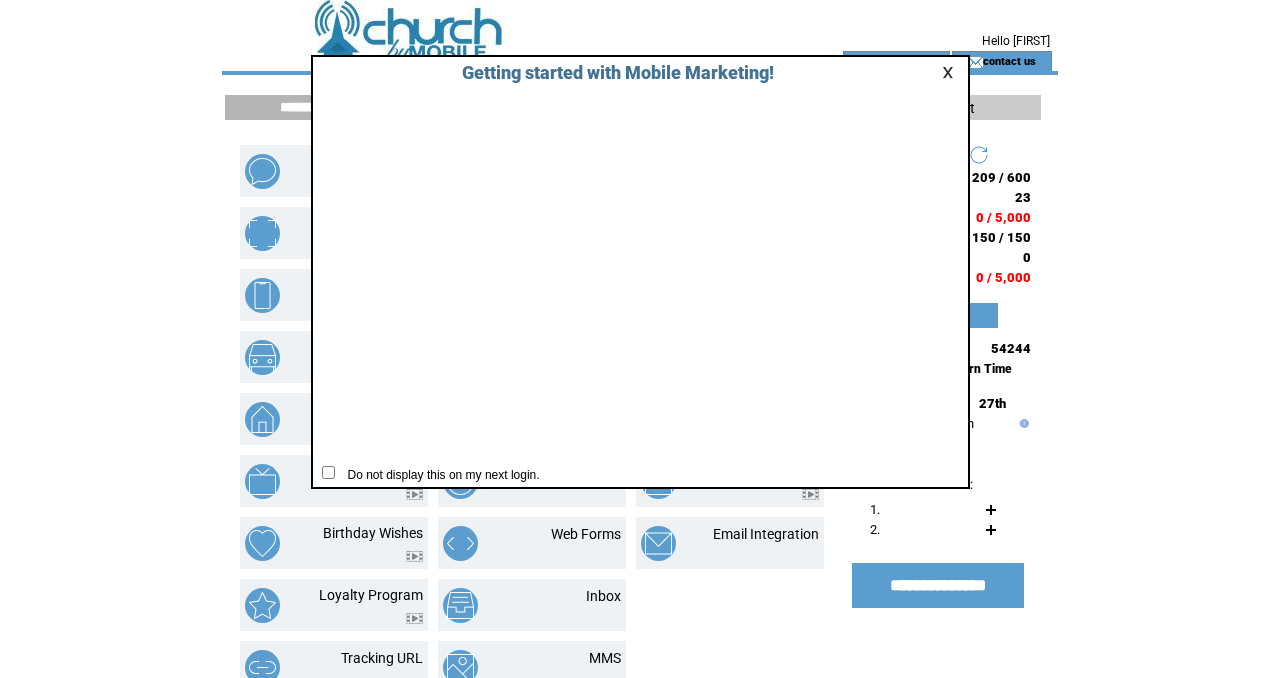 click at bounding box center (951, 72) 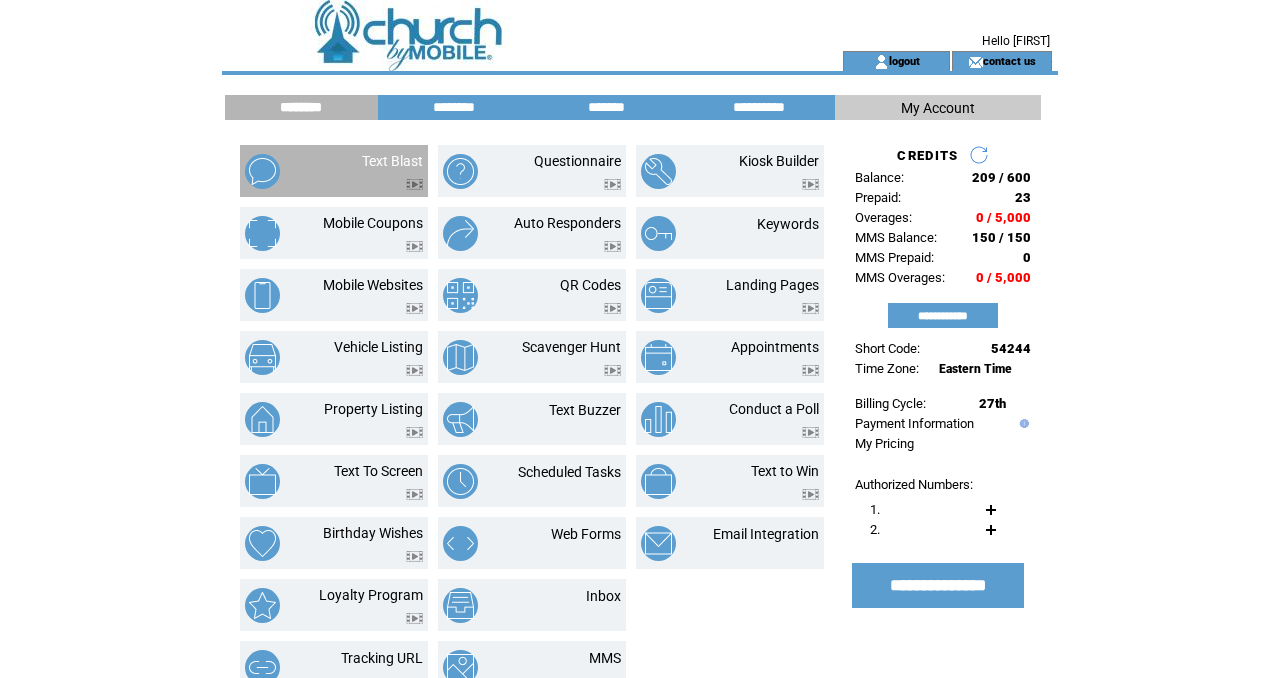 click at bounding box center [392, 179] 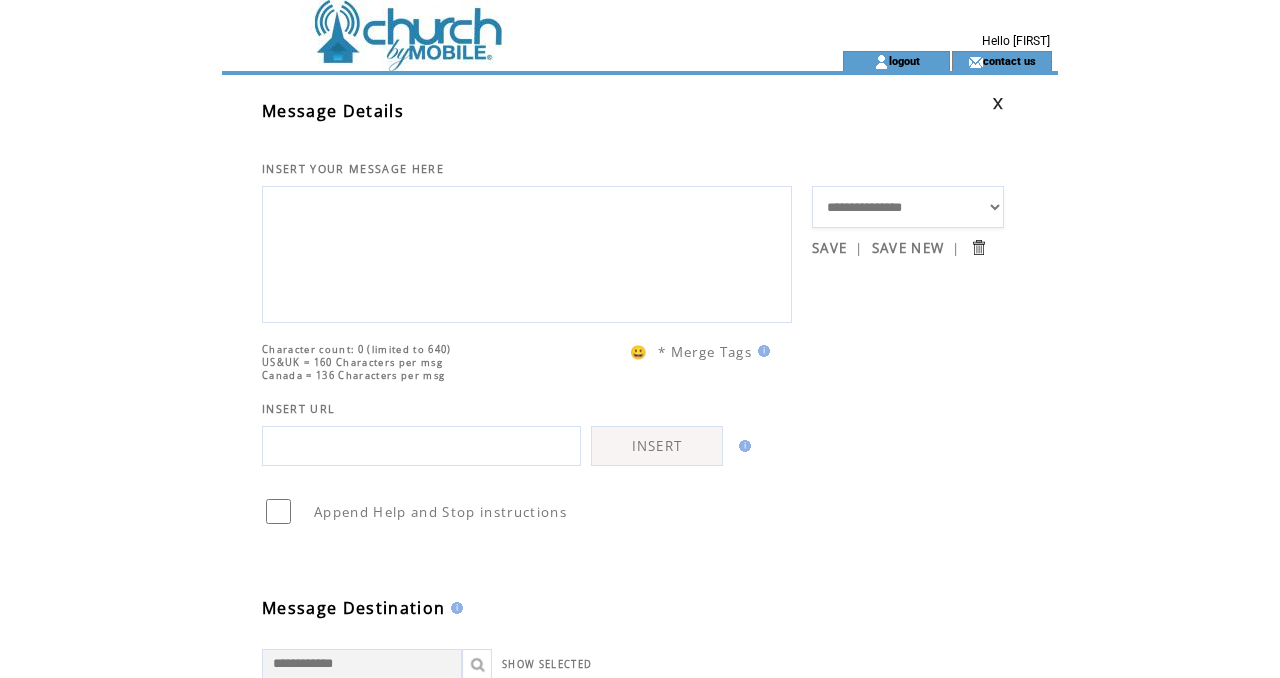 scroll, scrollTop: 0, scrollLeft: 0, axis: both 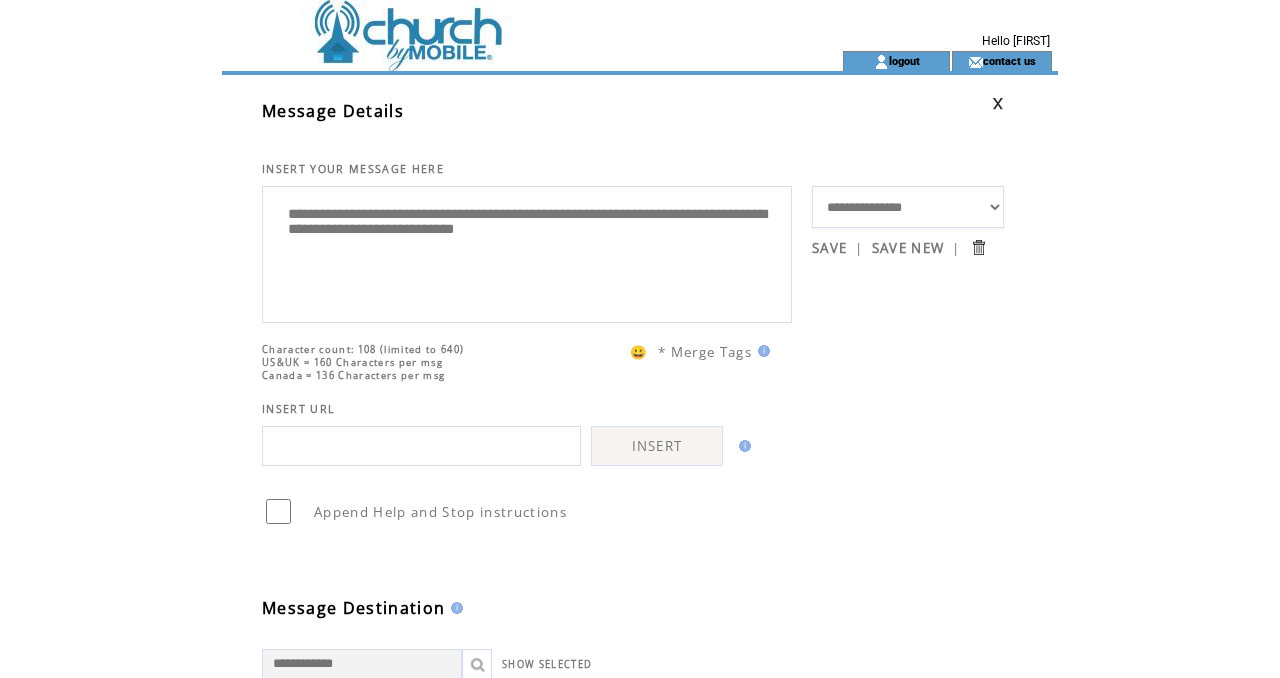 click on "**********" at bounding box center (527, 252) 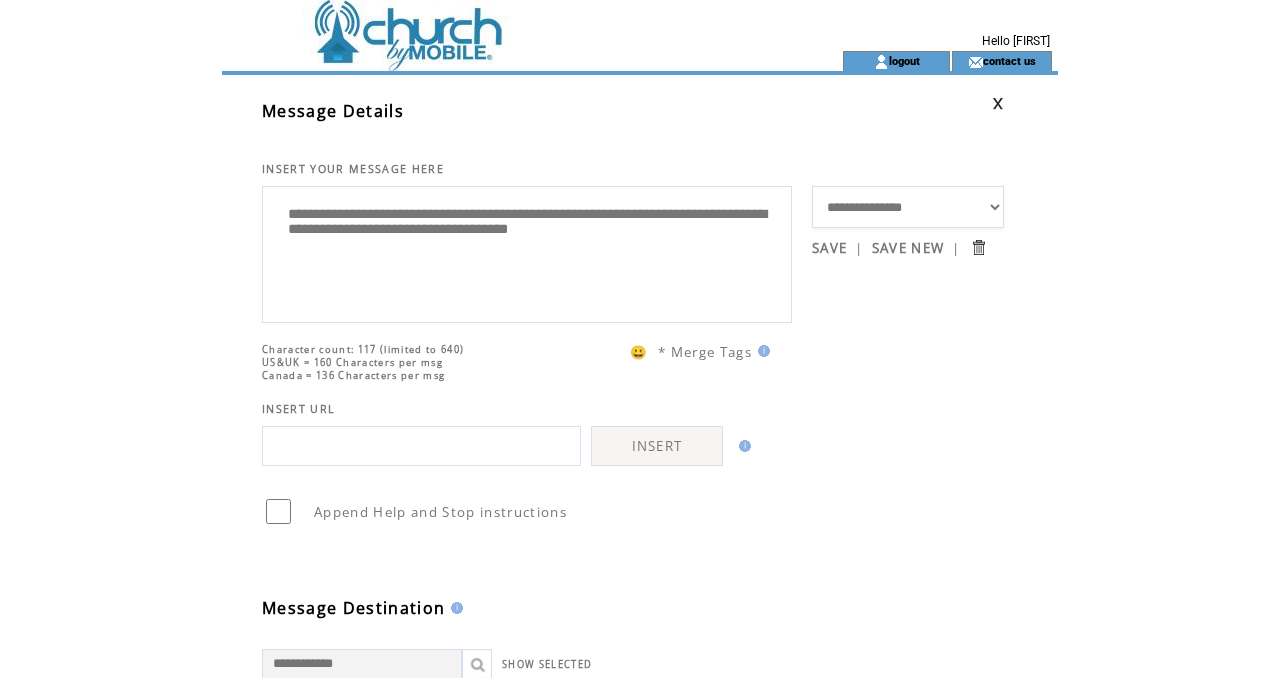 click on "**********" at bounding box center (527, 252) 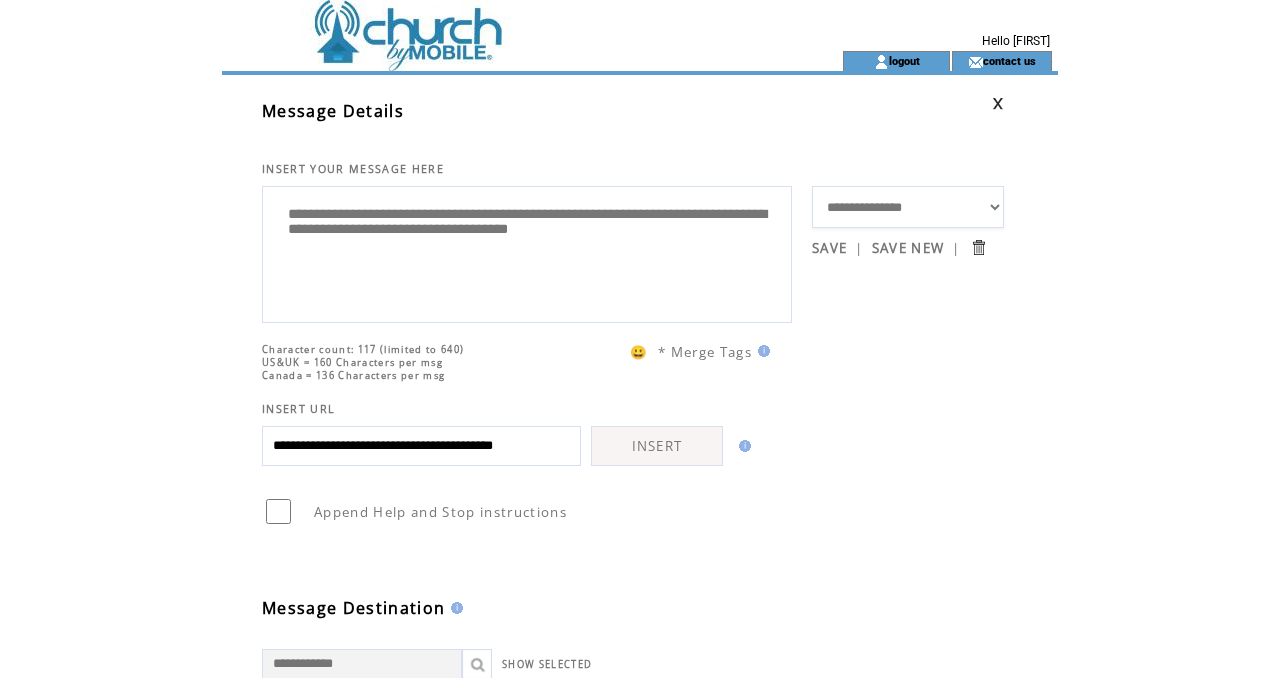 scroll, scrollTop: 0, scrollLeft: 60, axis: horizontal 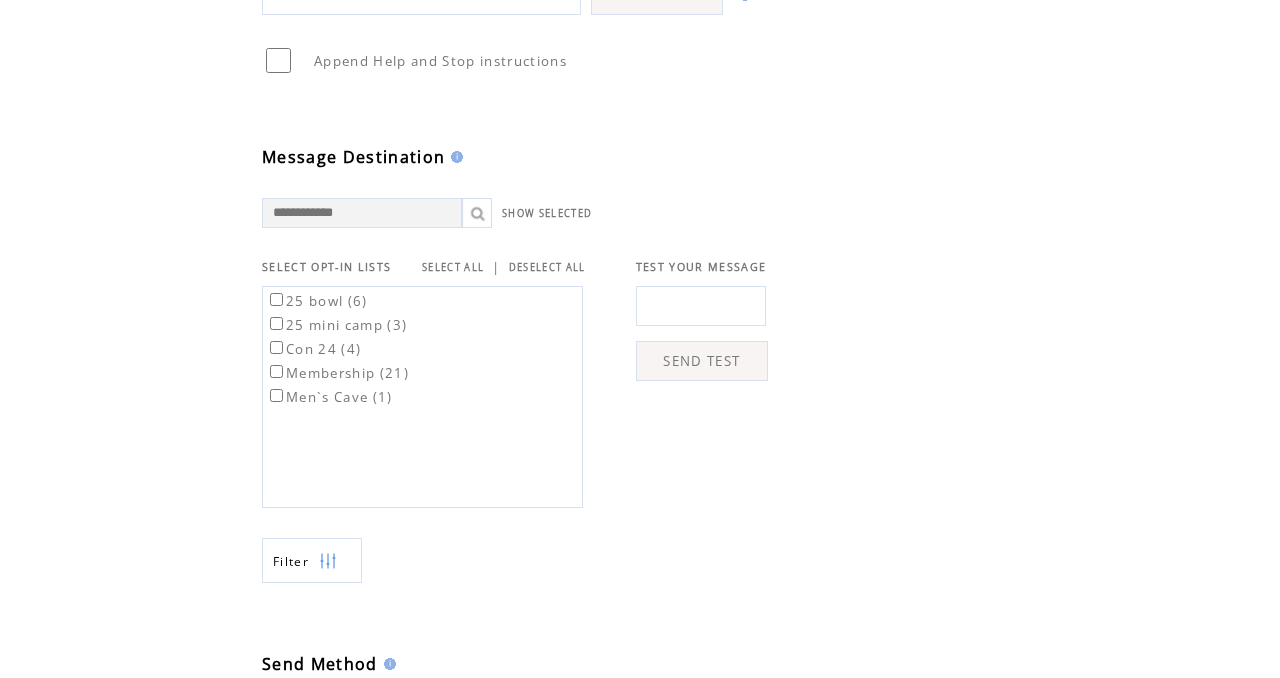click on "SELECT ALL" at bounding box center (453, 267) 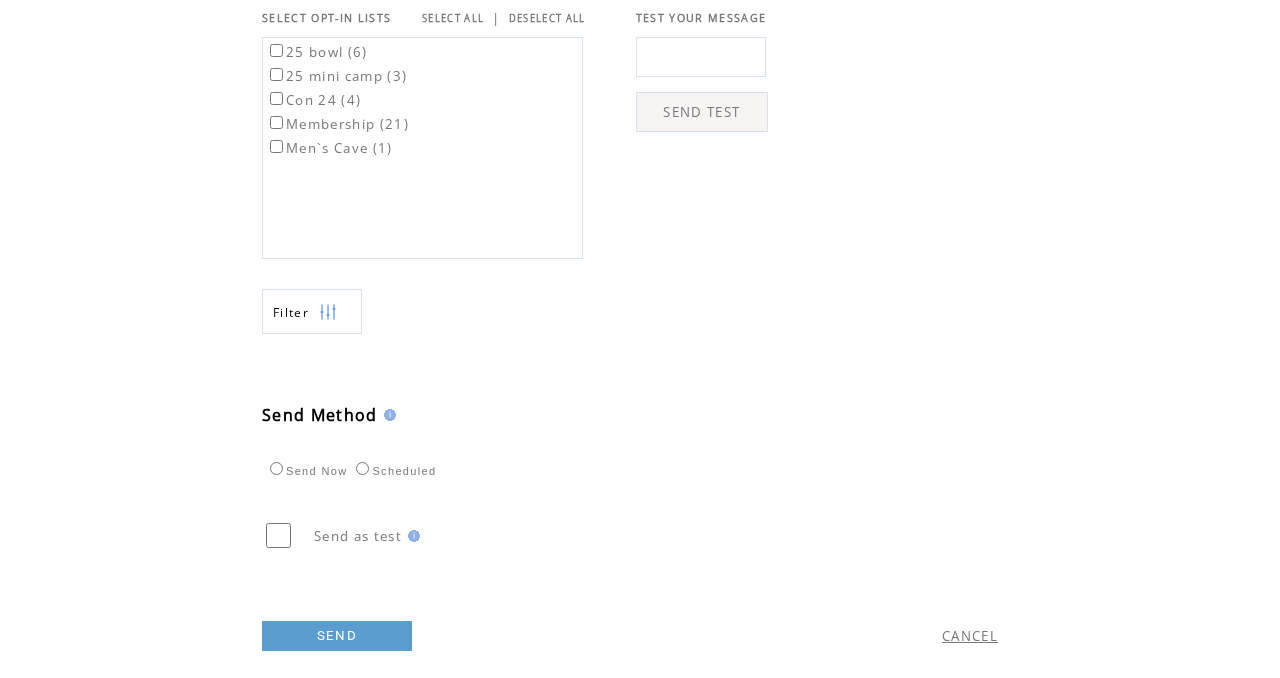 scroll, scrollTop: 757, scrollLeft: 0, axis: vertical 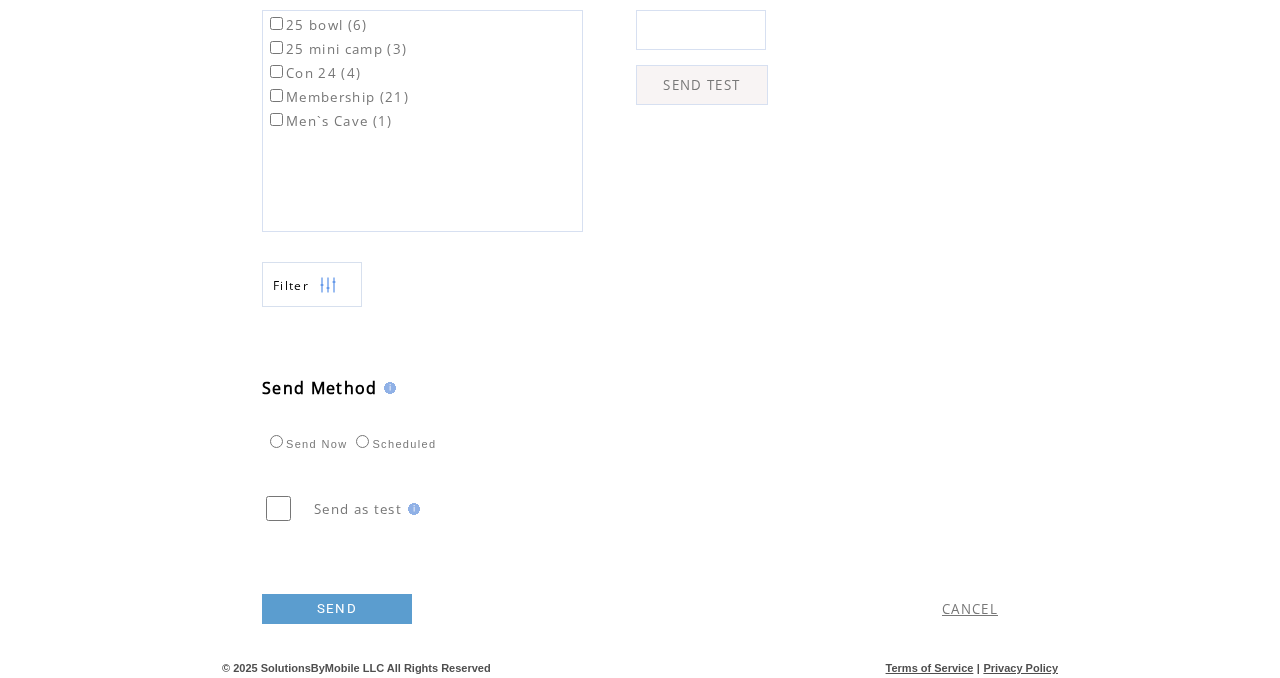 click on "SEND" at bounding box center [337, 609] 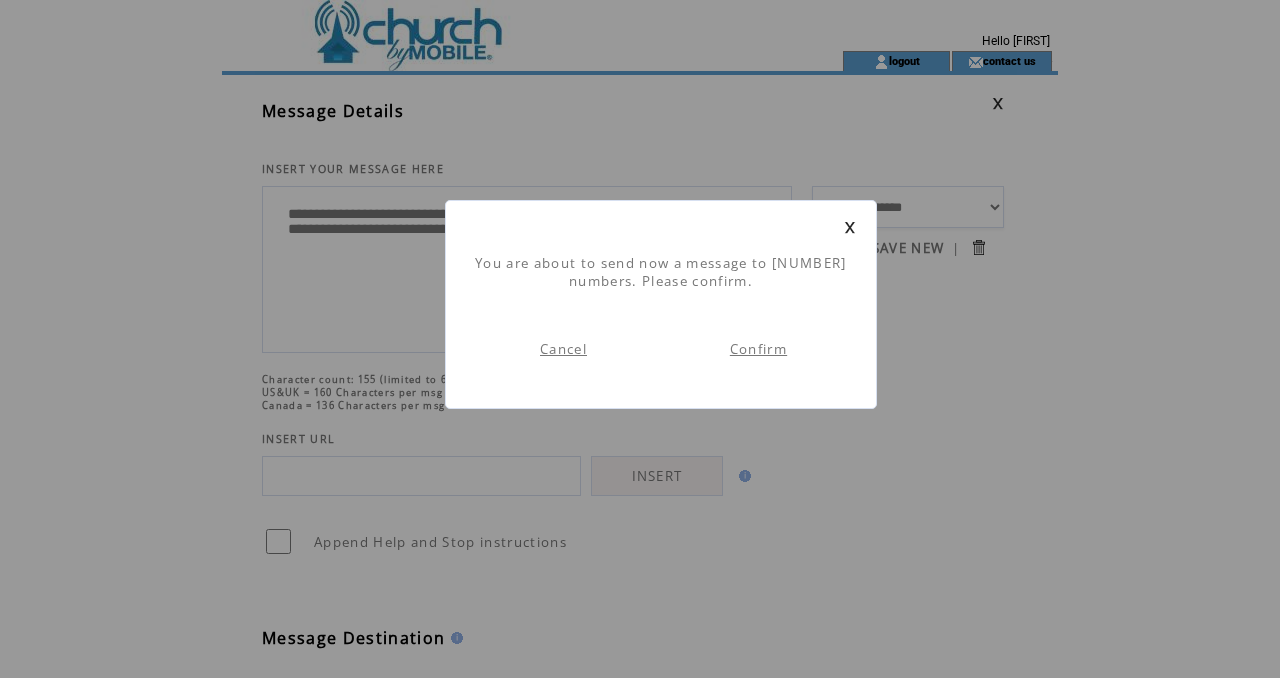 scroll, scrollTop: 1, scrollLeft: 0, axis: vertical 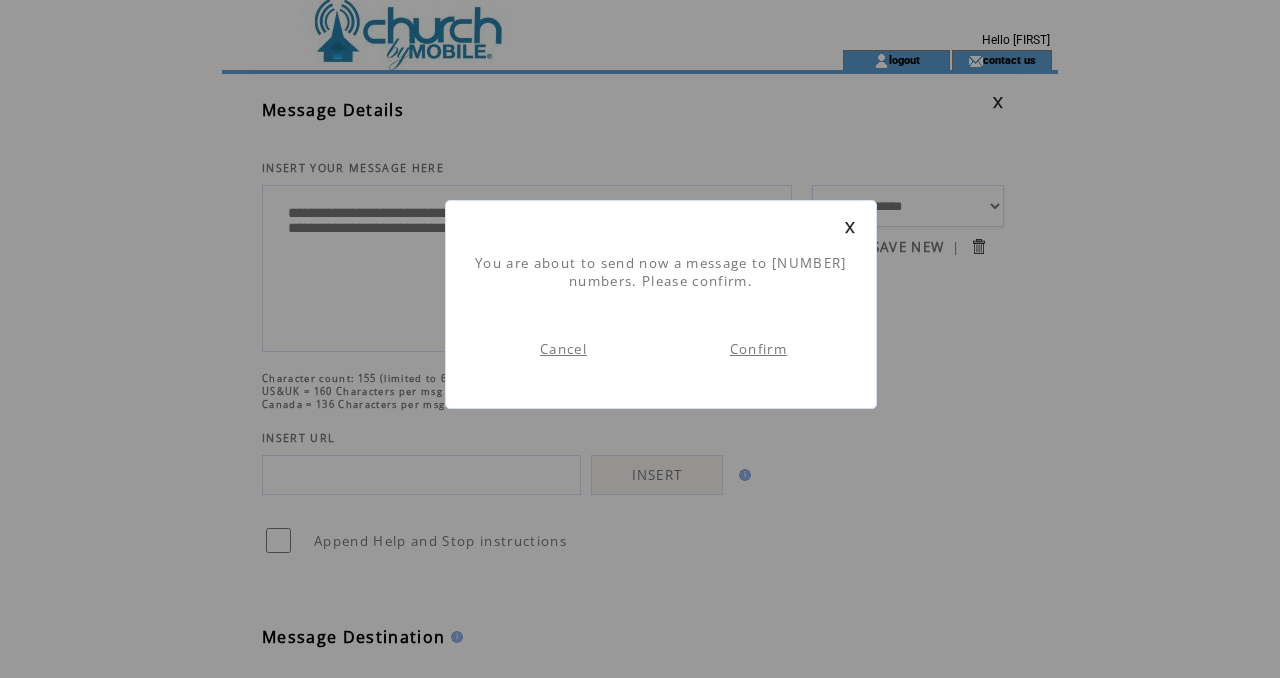click on "Confirm" at bounding box center [758, 349] 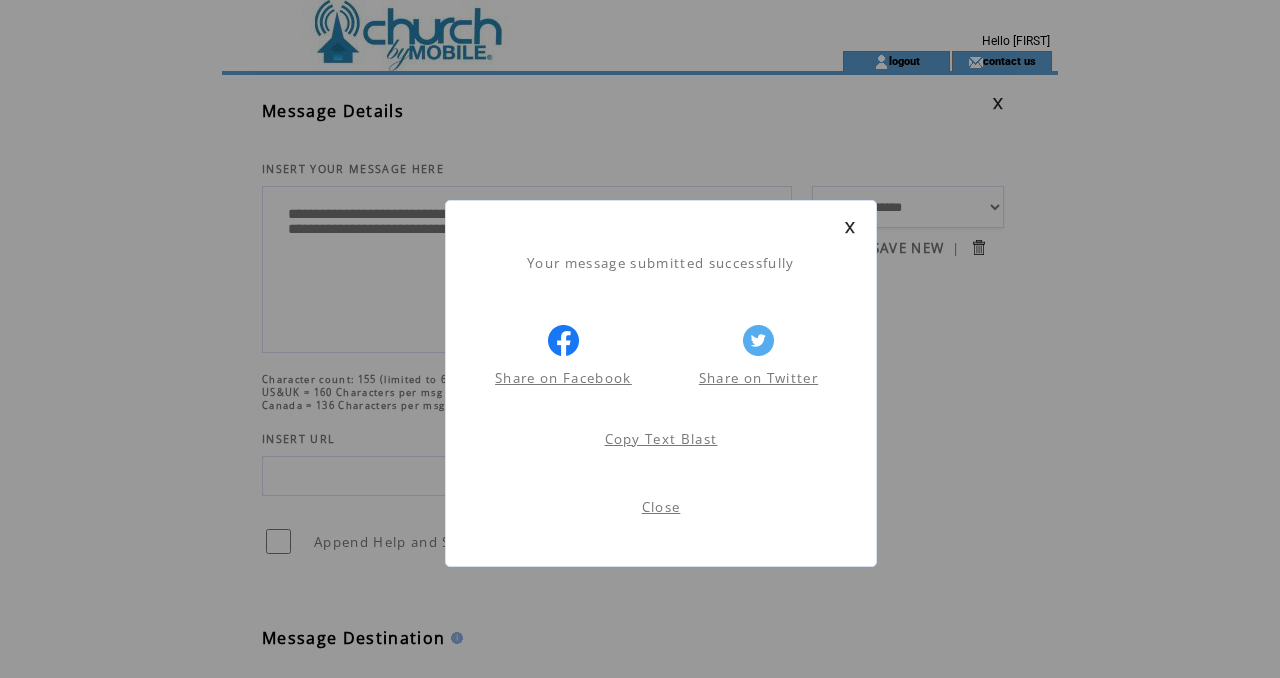 scroll, scrollTop: 1, scrollLeft: 0, axis: vertical 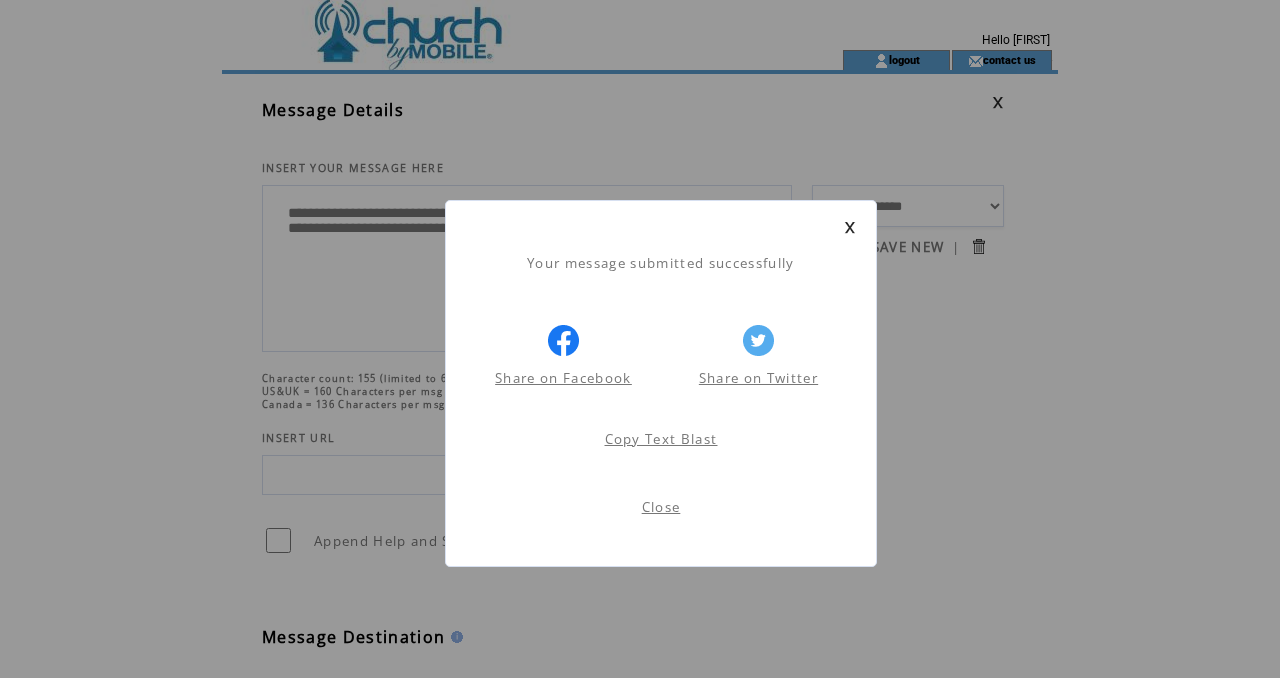click on "Close" at bounding box center (661, 507) 